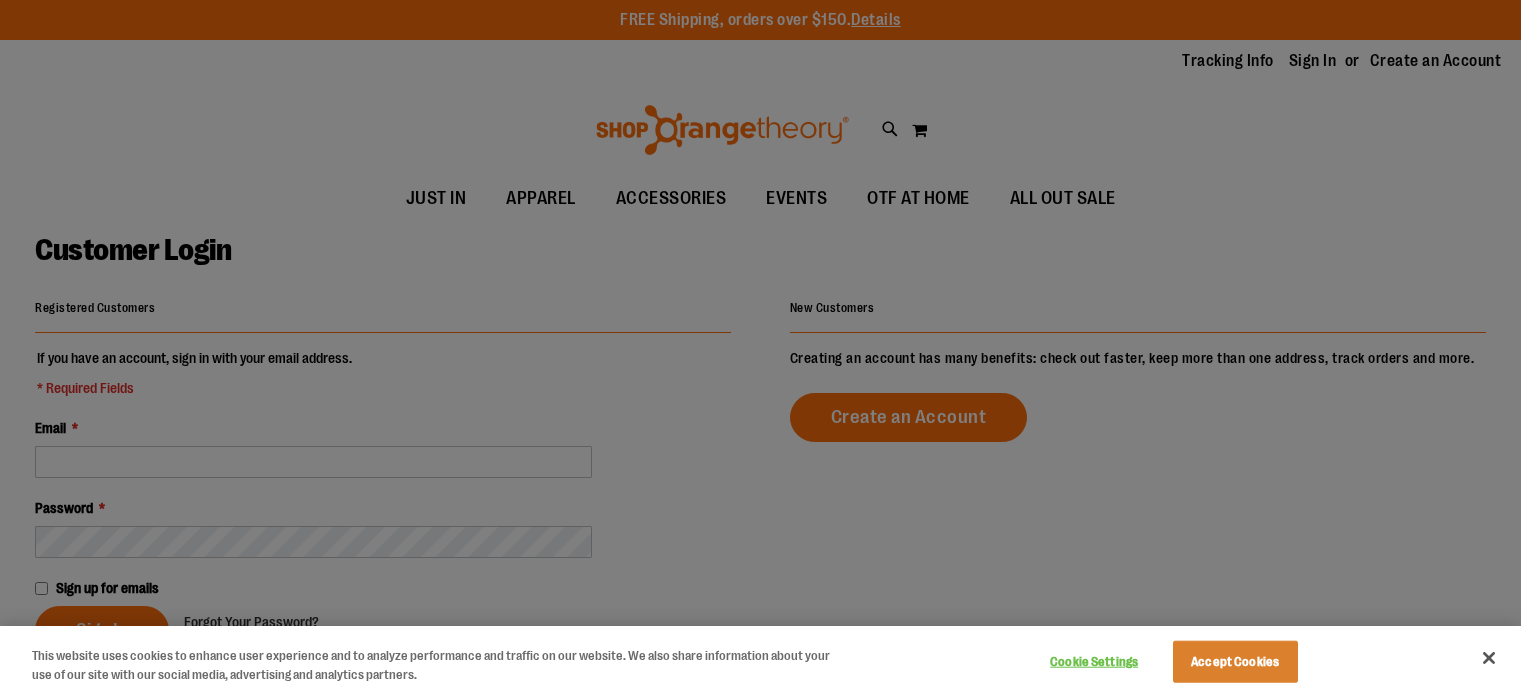 scroll, scrollTop: 0, scrollLeft: 0, axis: both 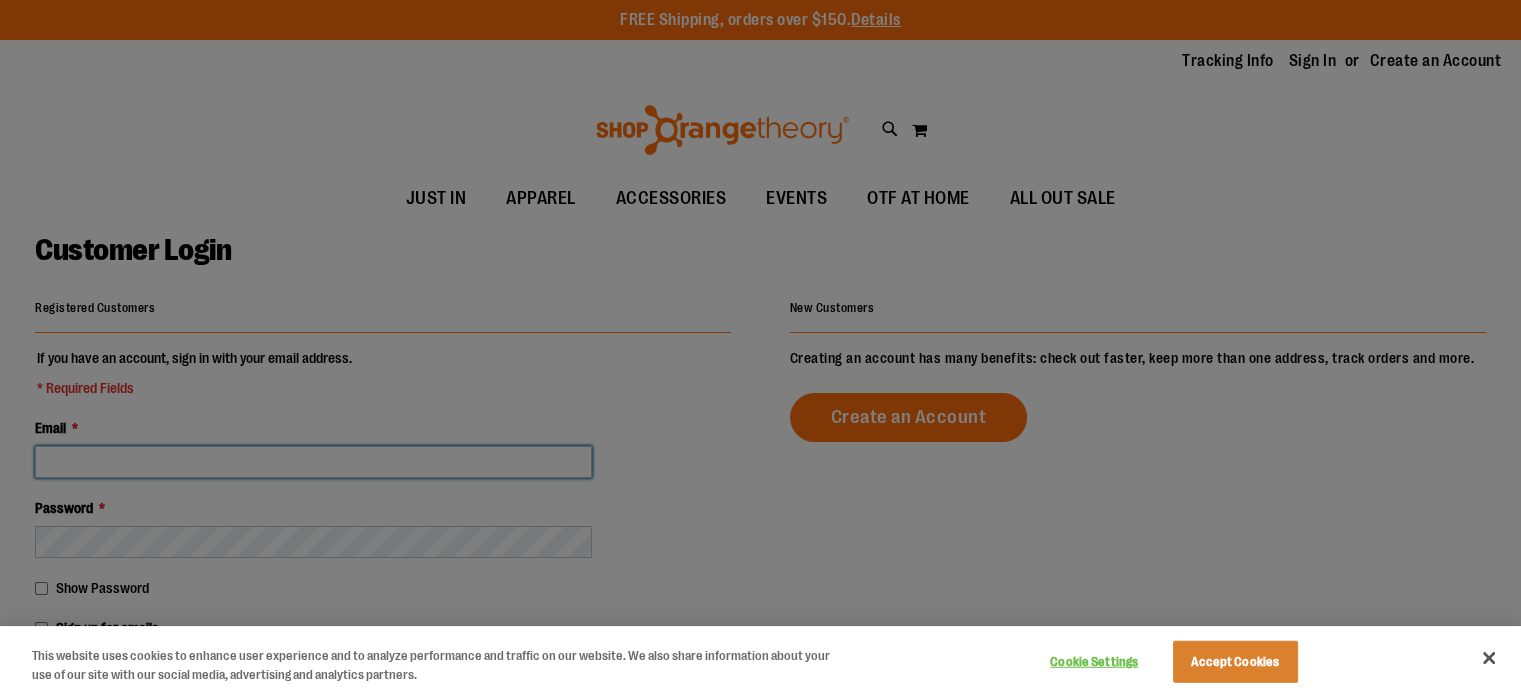 type on "**********" 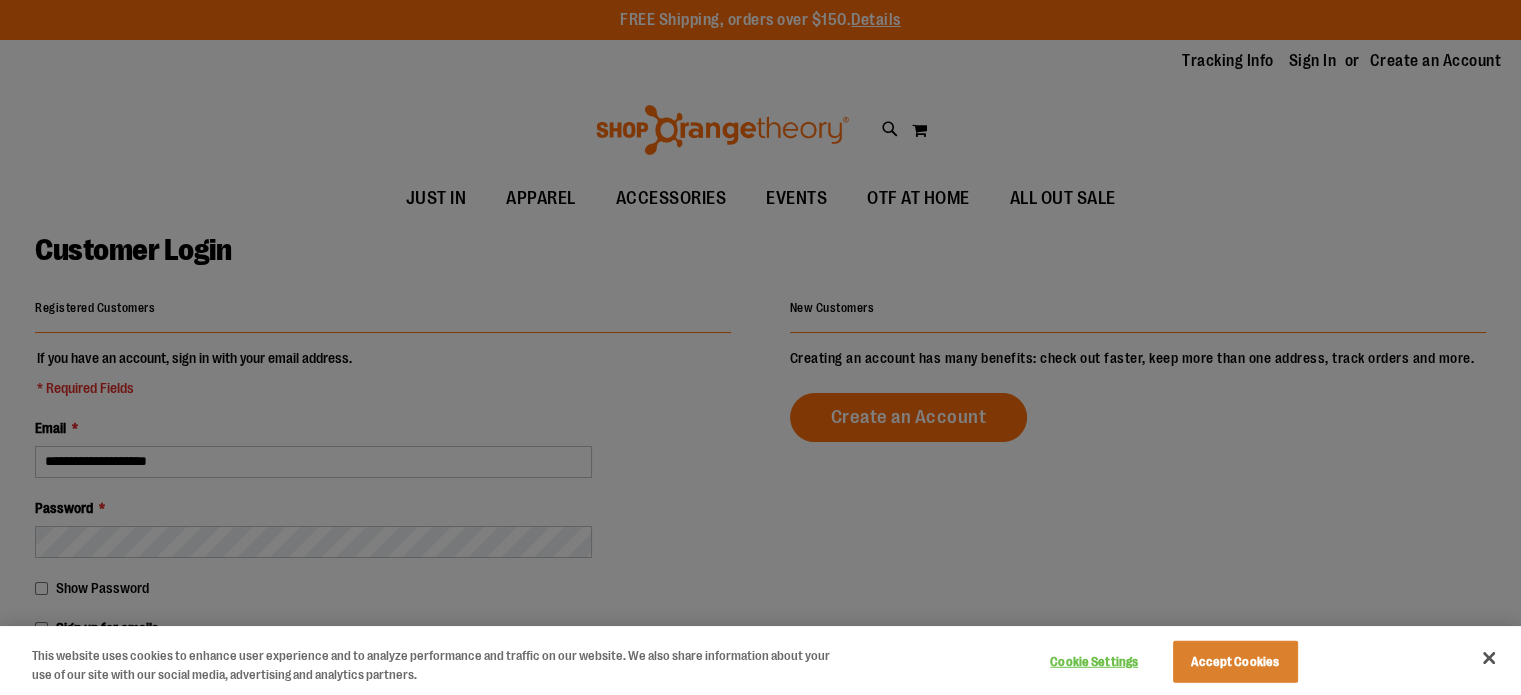 type on "**********" 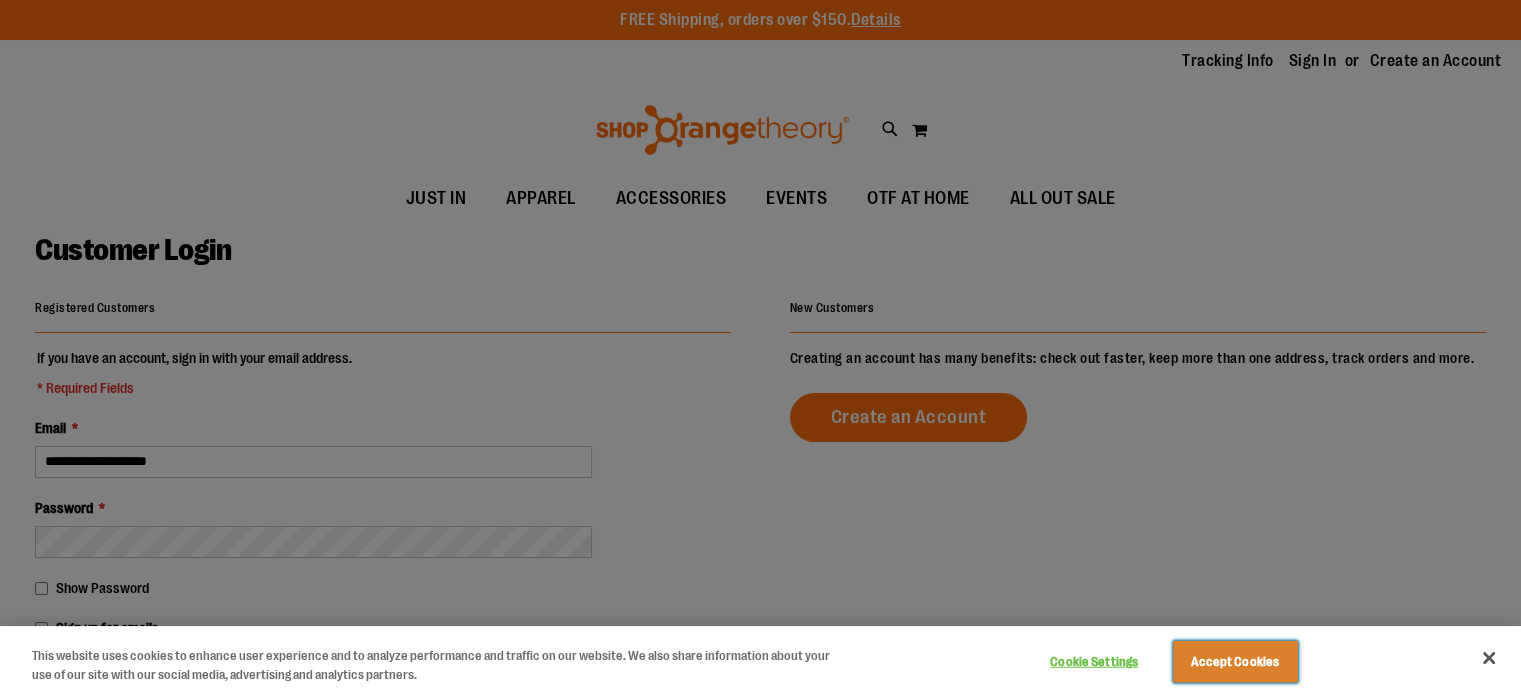 click on "Accept Cookies" at bounding box center (1235, 662) 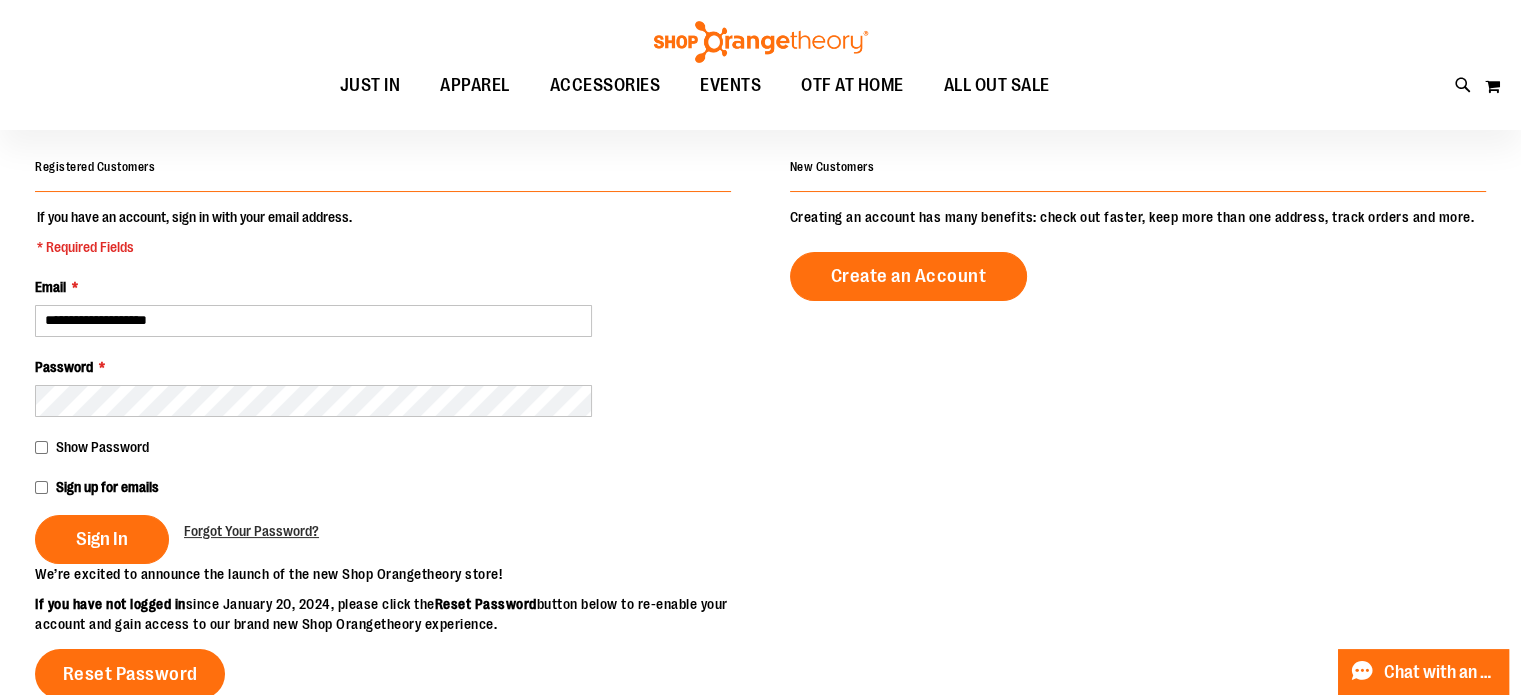 scroll, scrollTop: 200, scrollLeft: 0, axis: vertical 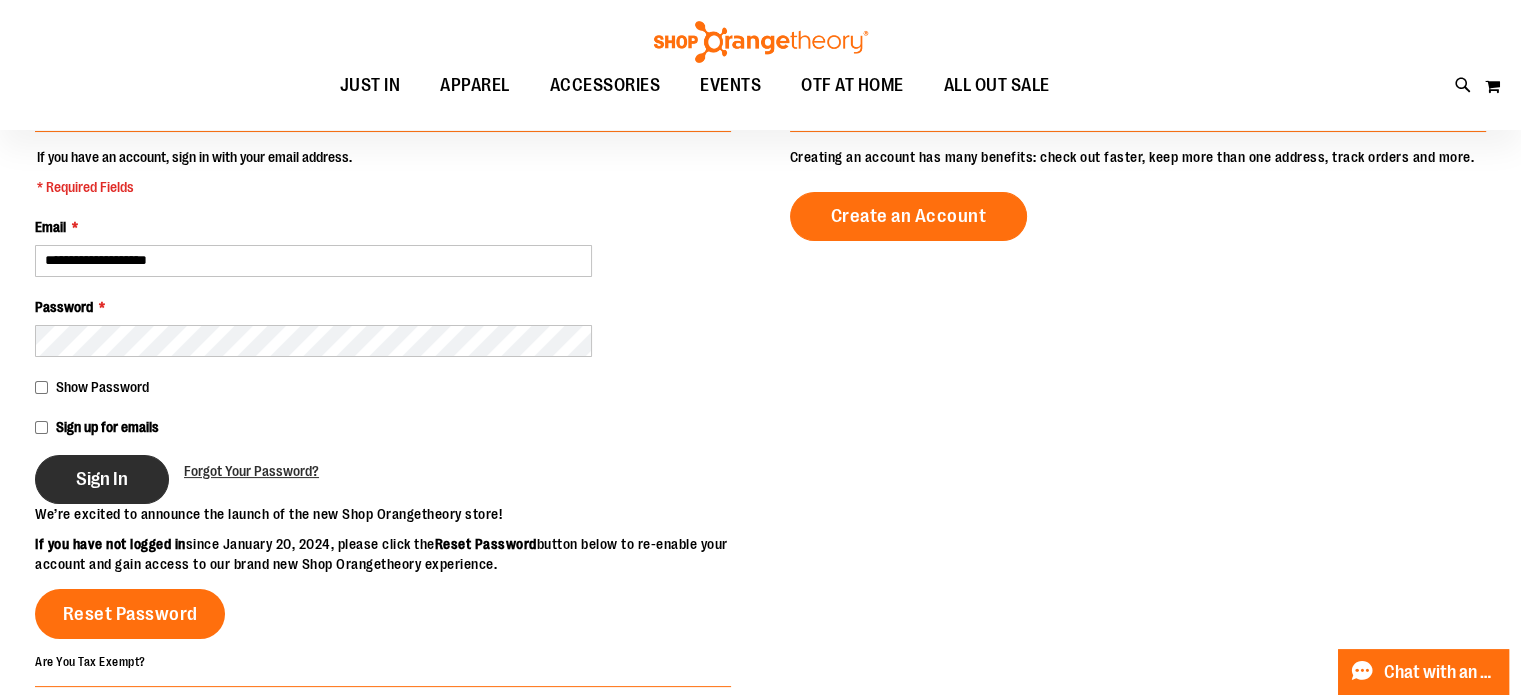 click on "Sign In" at bounding box center (102, 479) 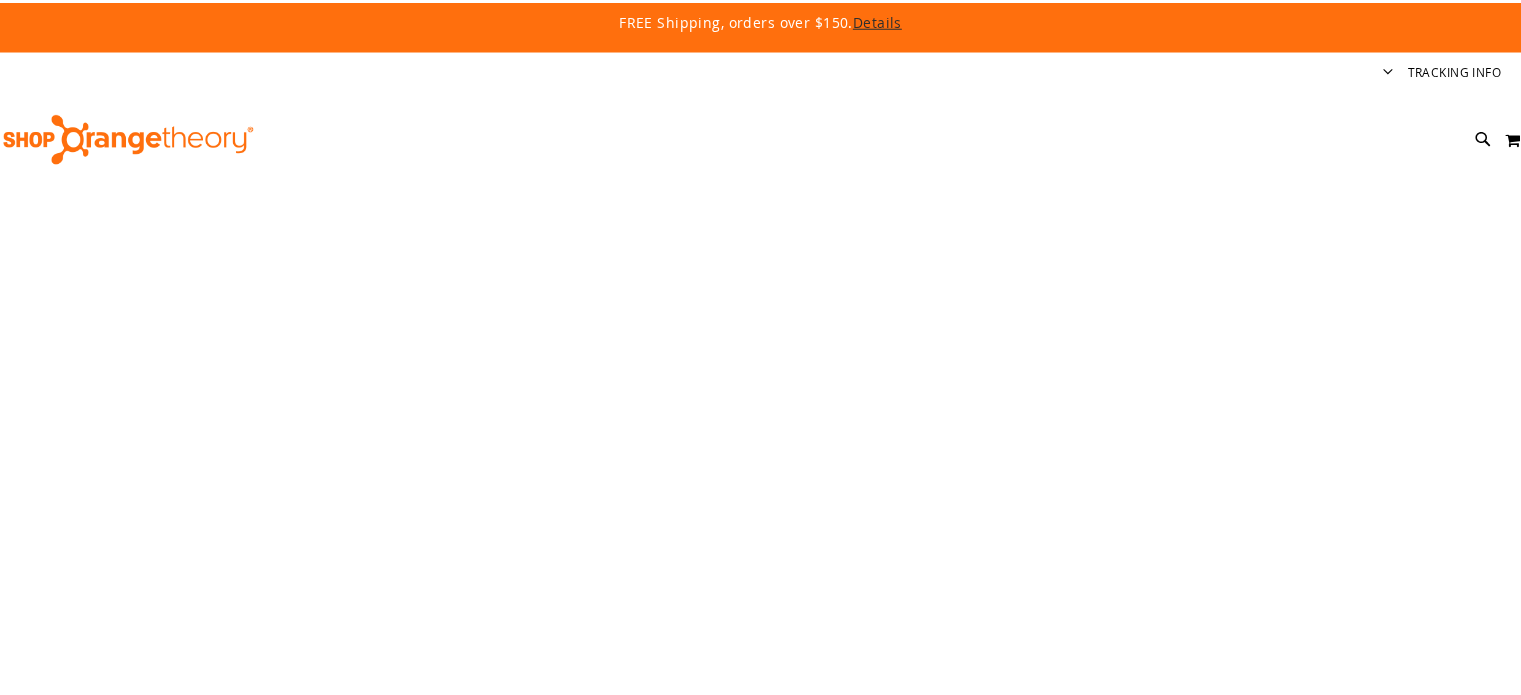 scroll, scrollTop: 0, scrollLeft: 0, axis: both 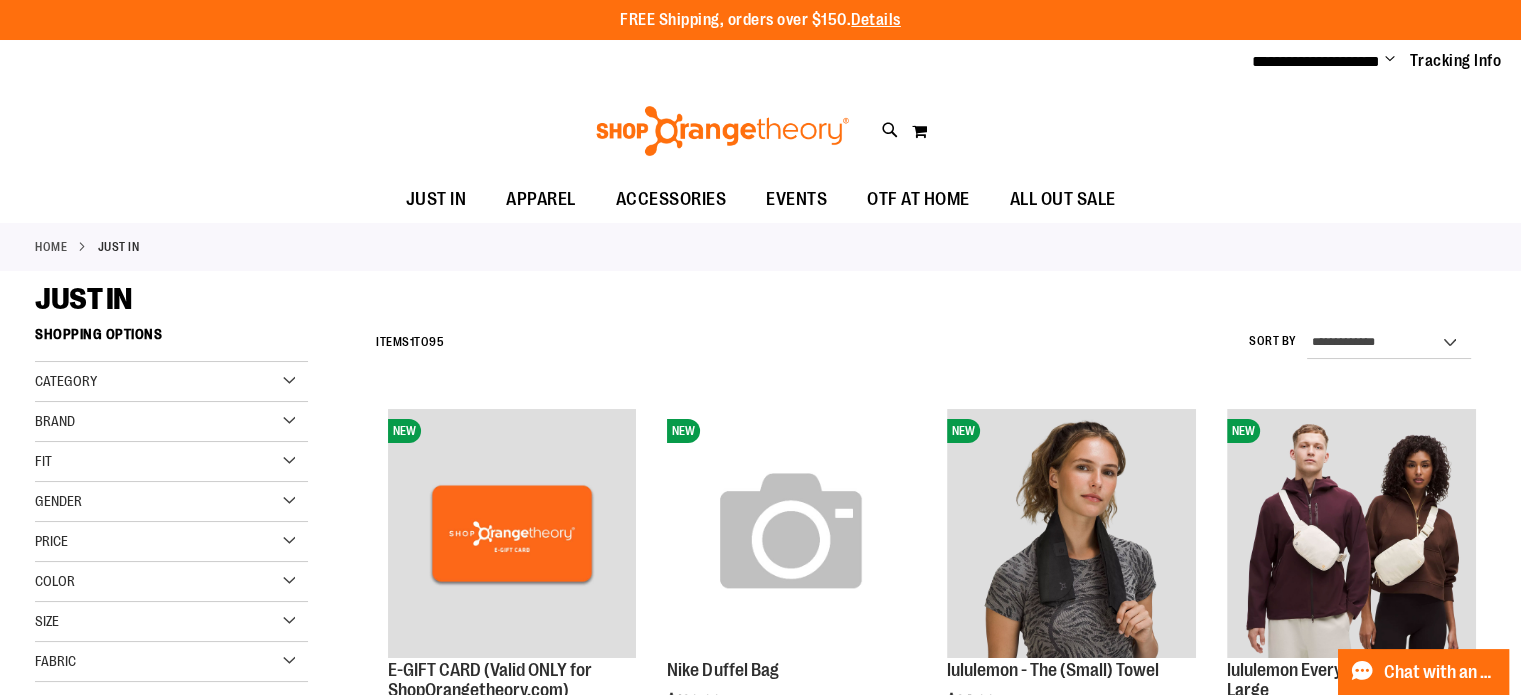 type on "**********" 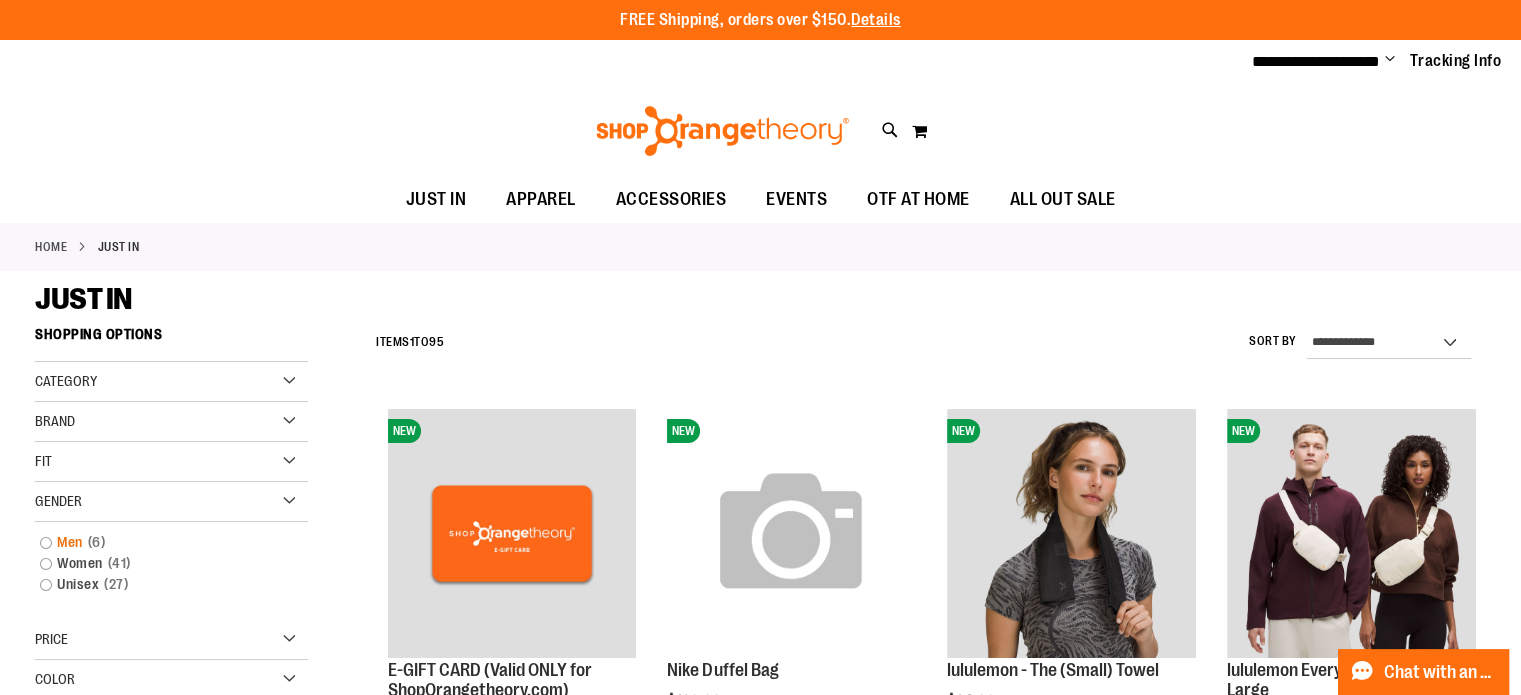 click on "Men                                             6
items" at bounding box center [161, 542] 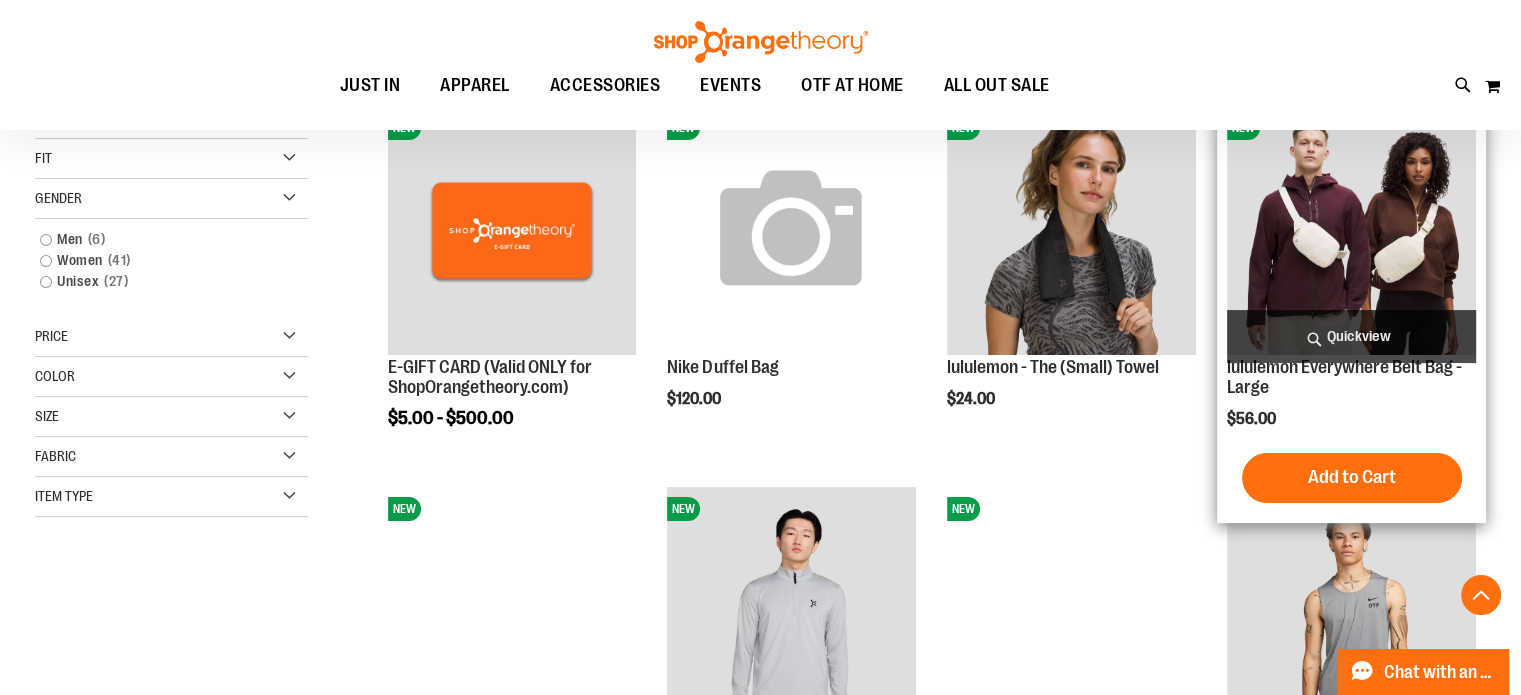scroll, scrollTop: 316, scrollLeft: 0, axis: vertical 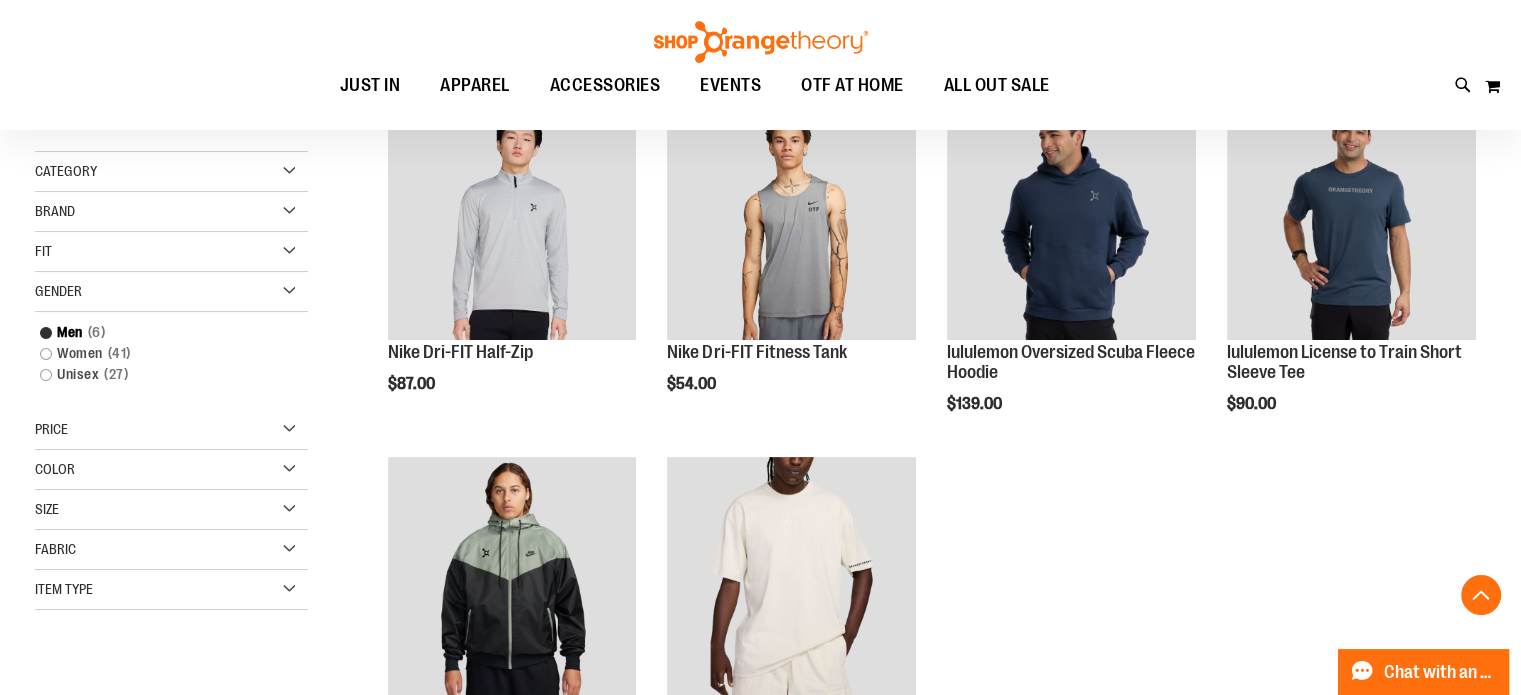 click on "Brand" at bounding box center [171, 212] 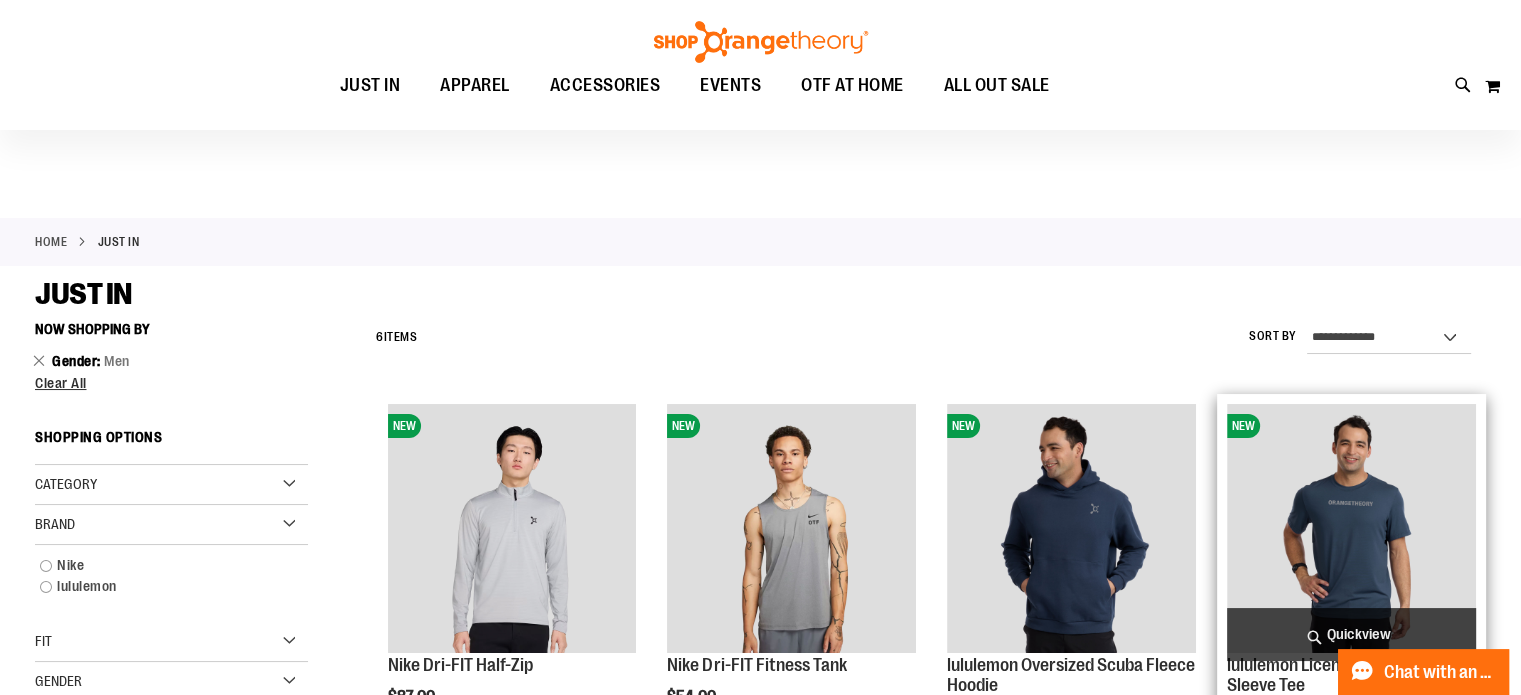 scroll, scrollTop: 0, scrollLeft: 0, axis: both 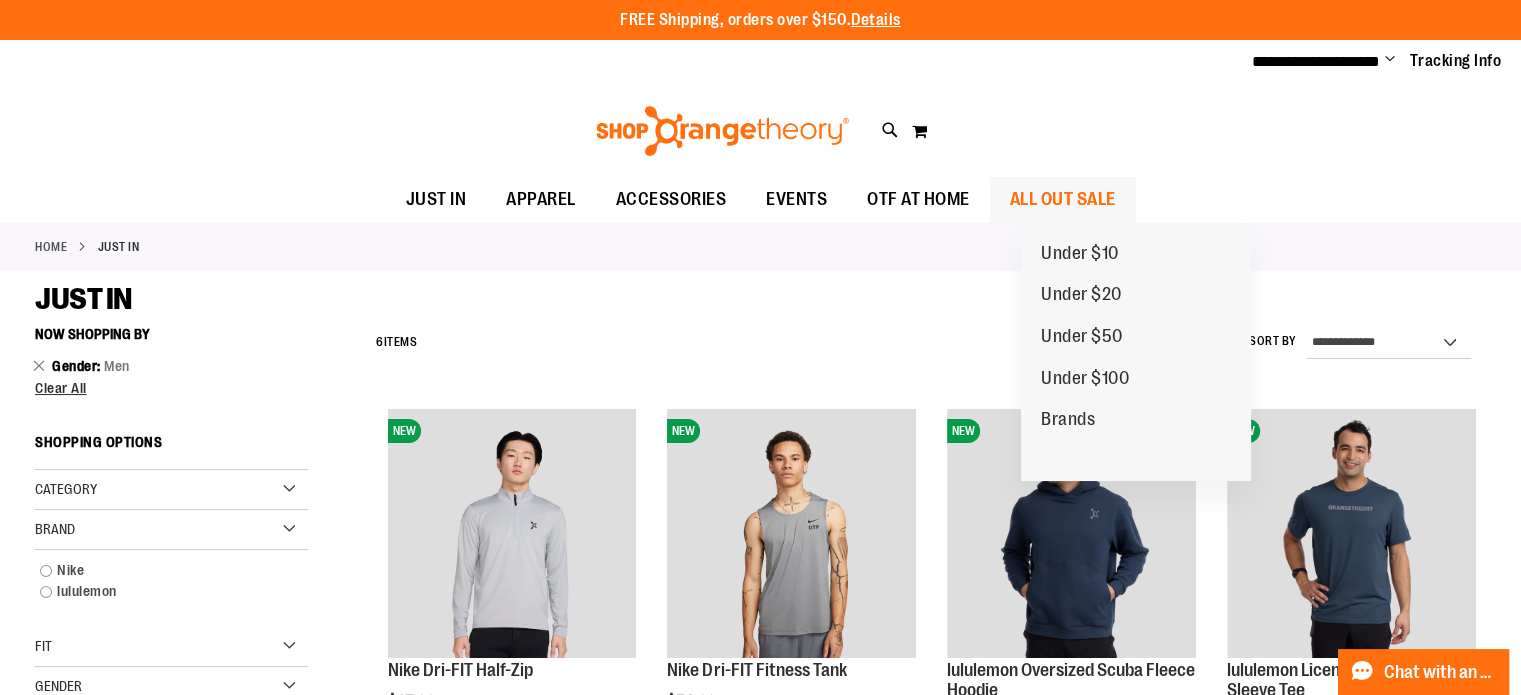 click on "ALL OUT SALE" at bounding box center [1063, 199] 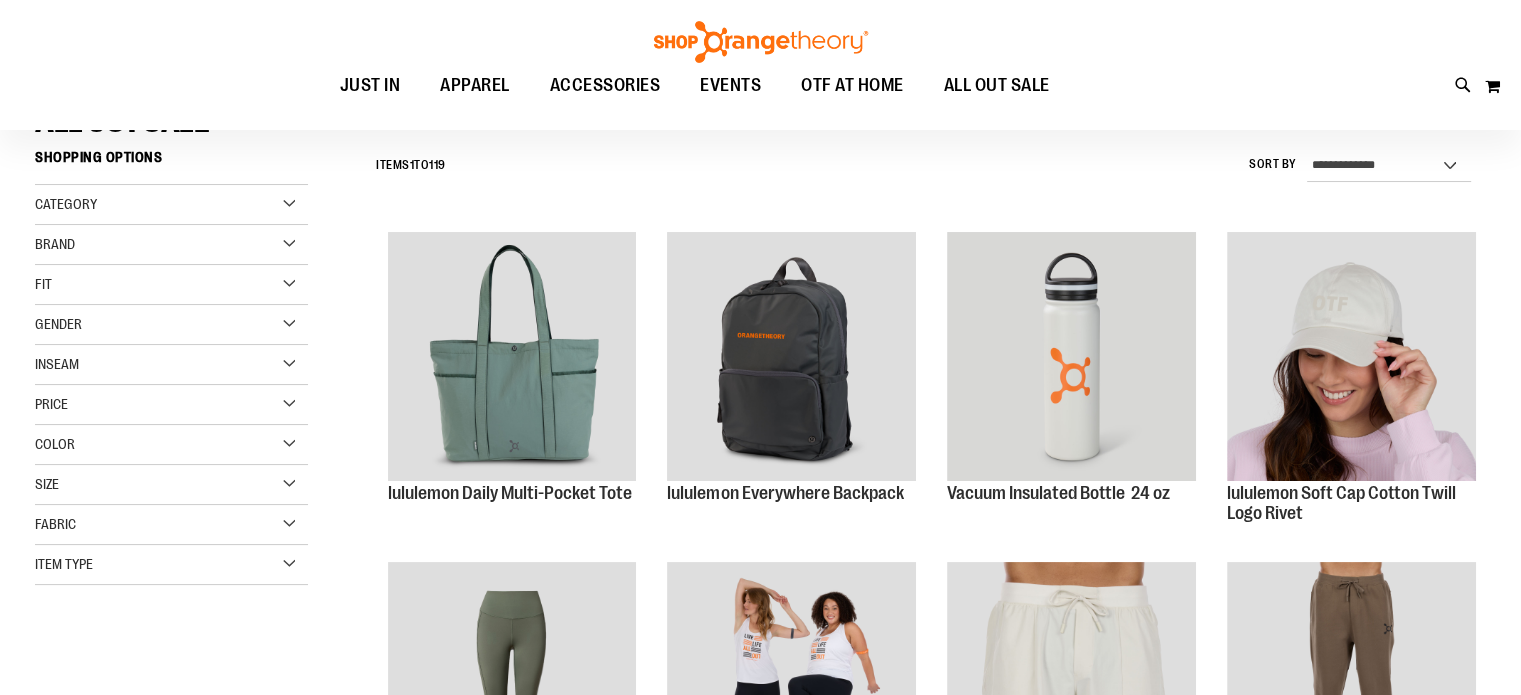 scroll, scrollTop: 200, scrollLeft: 0, axis: vertical 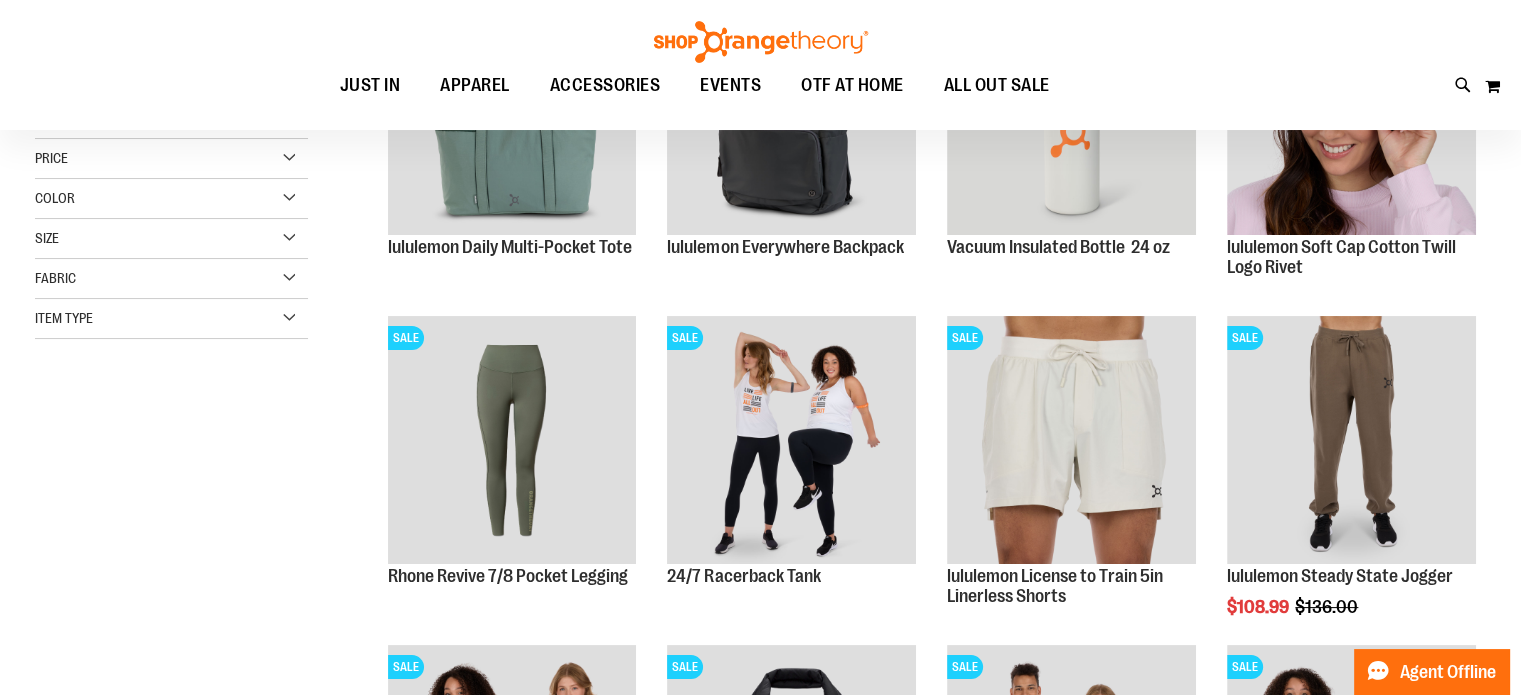 click on "**********" at bounding box center [760, 470] 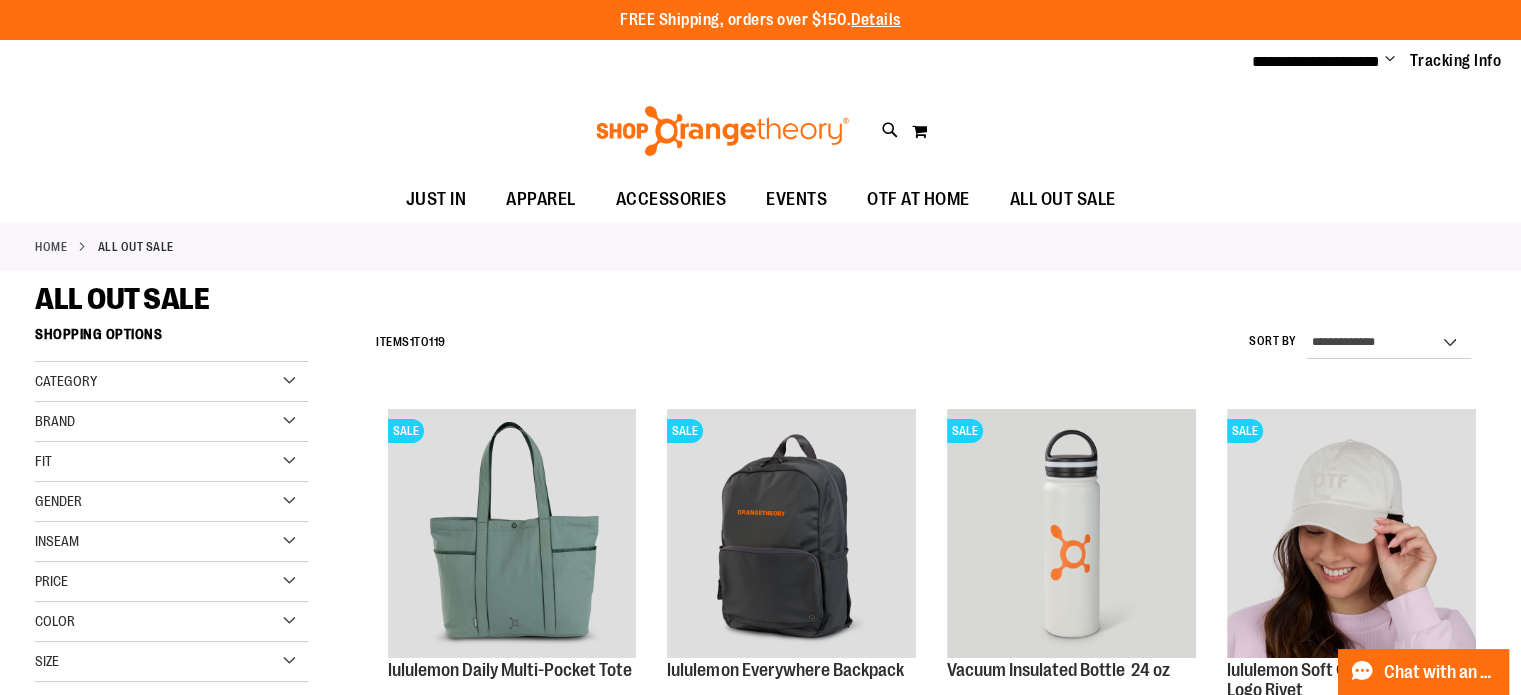 type on "**********" 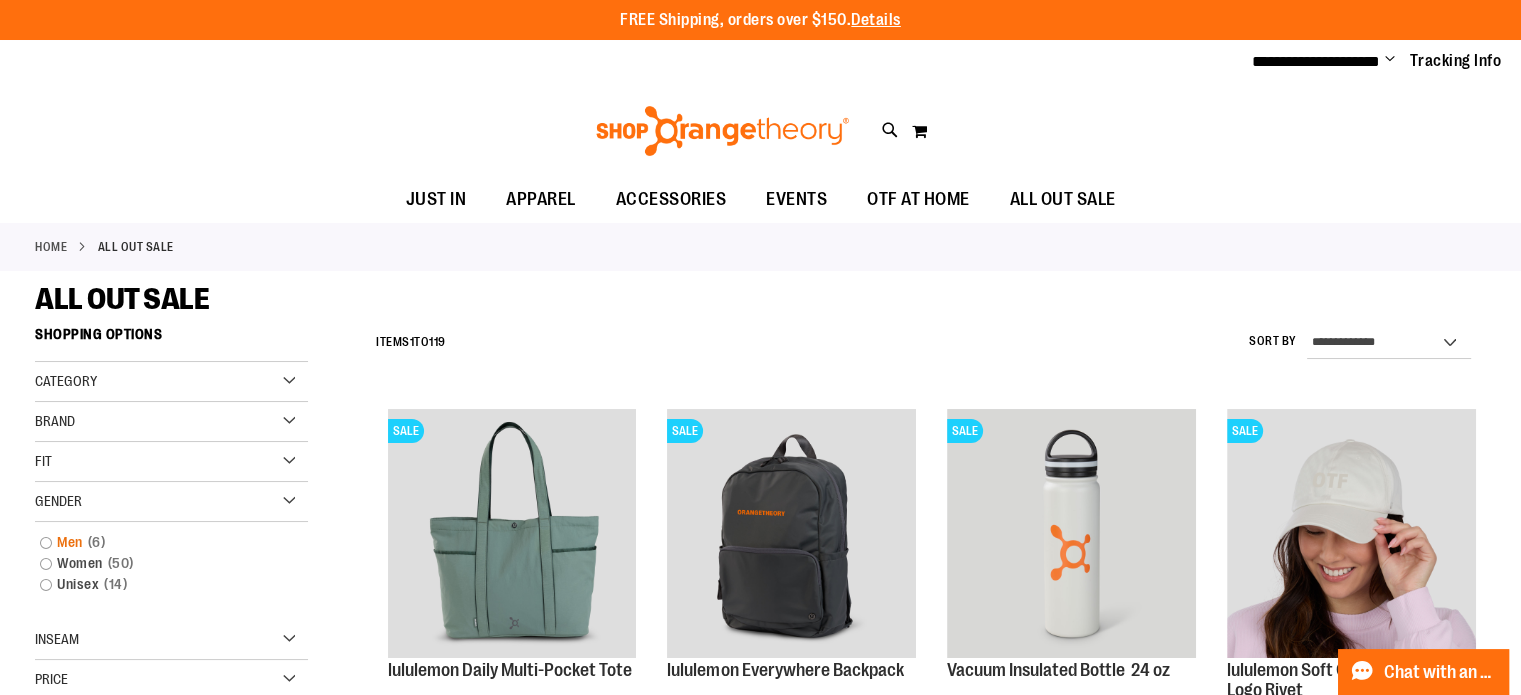 click on "Men                                             6
items" at bounding box center (161, 542) 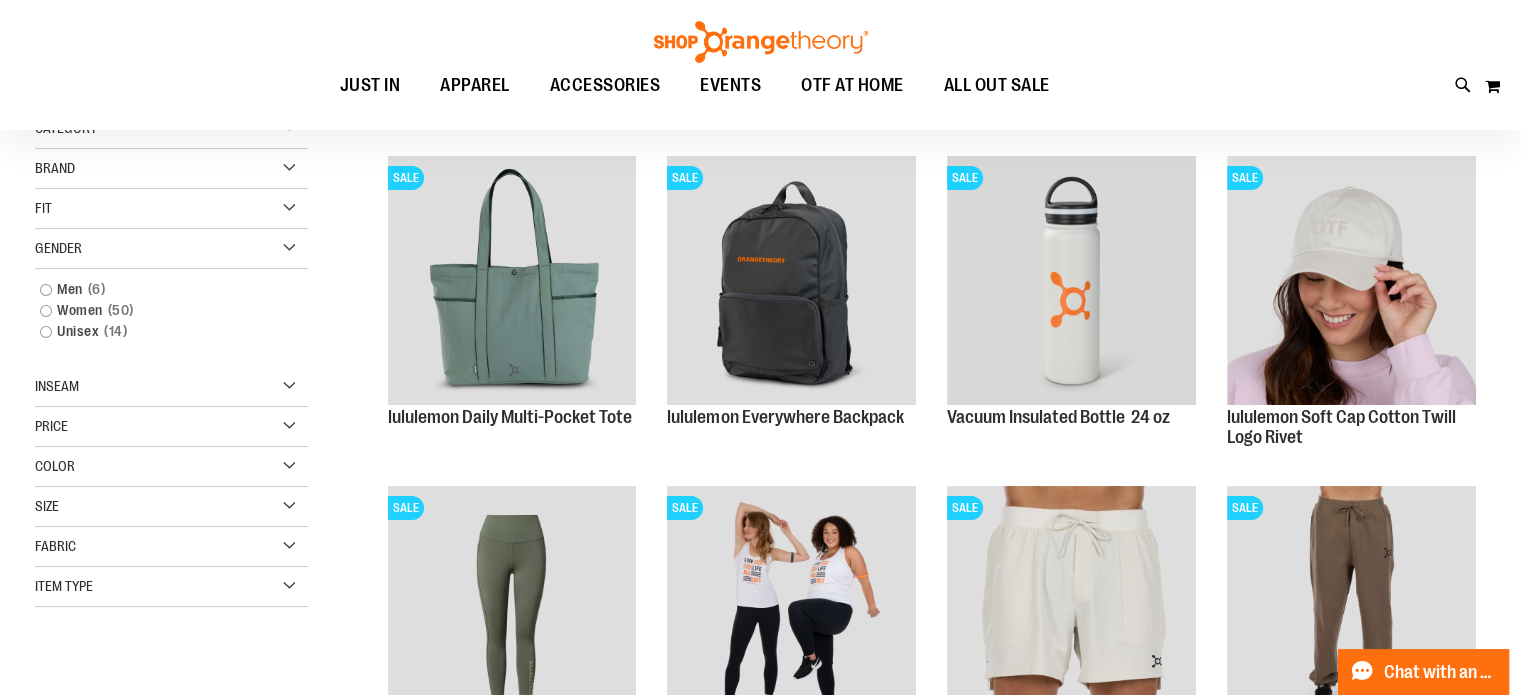 scroll, scrollTop: 16, scrollLeft: 0, axis: vertical 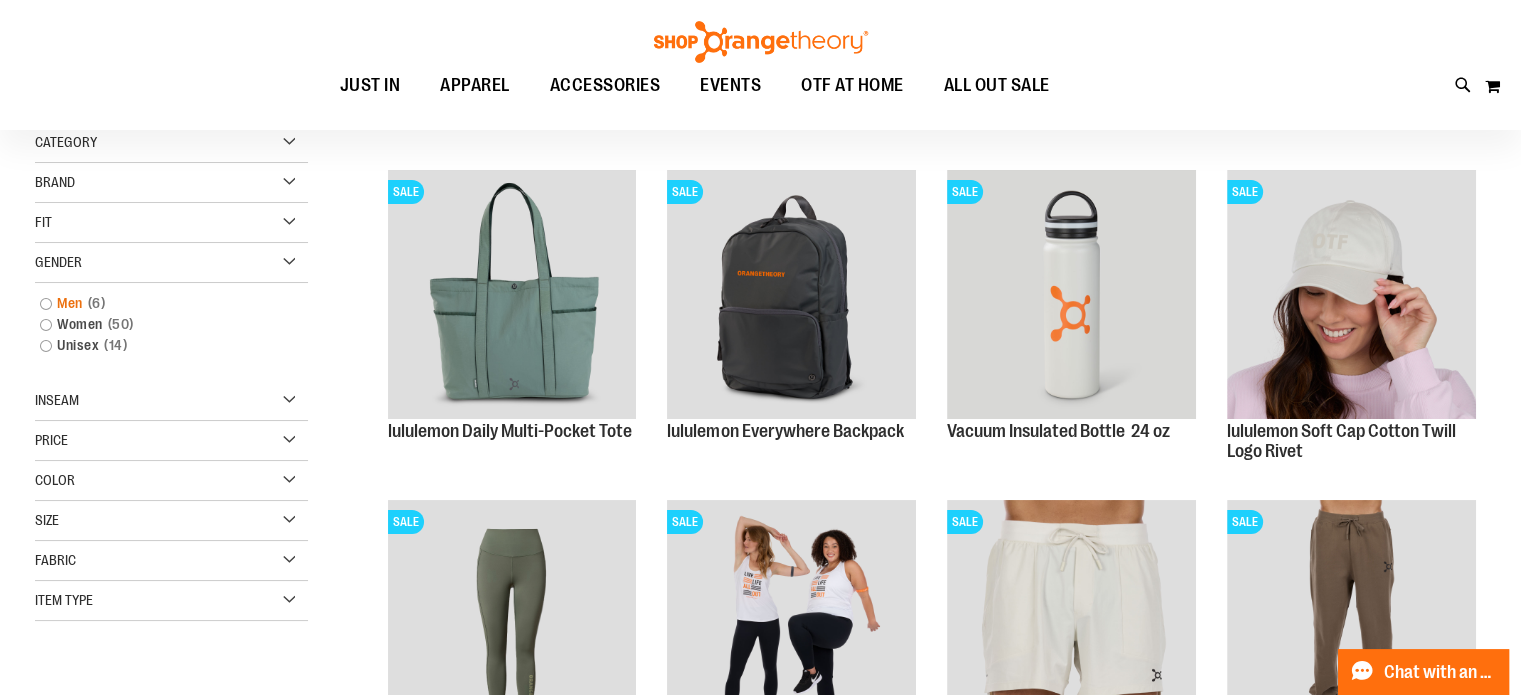 click on "Men                                             6
items" at bounding box center [161, 303] 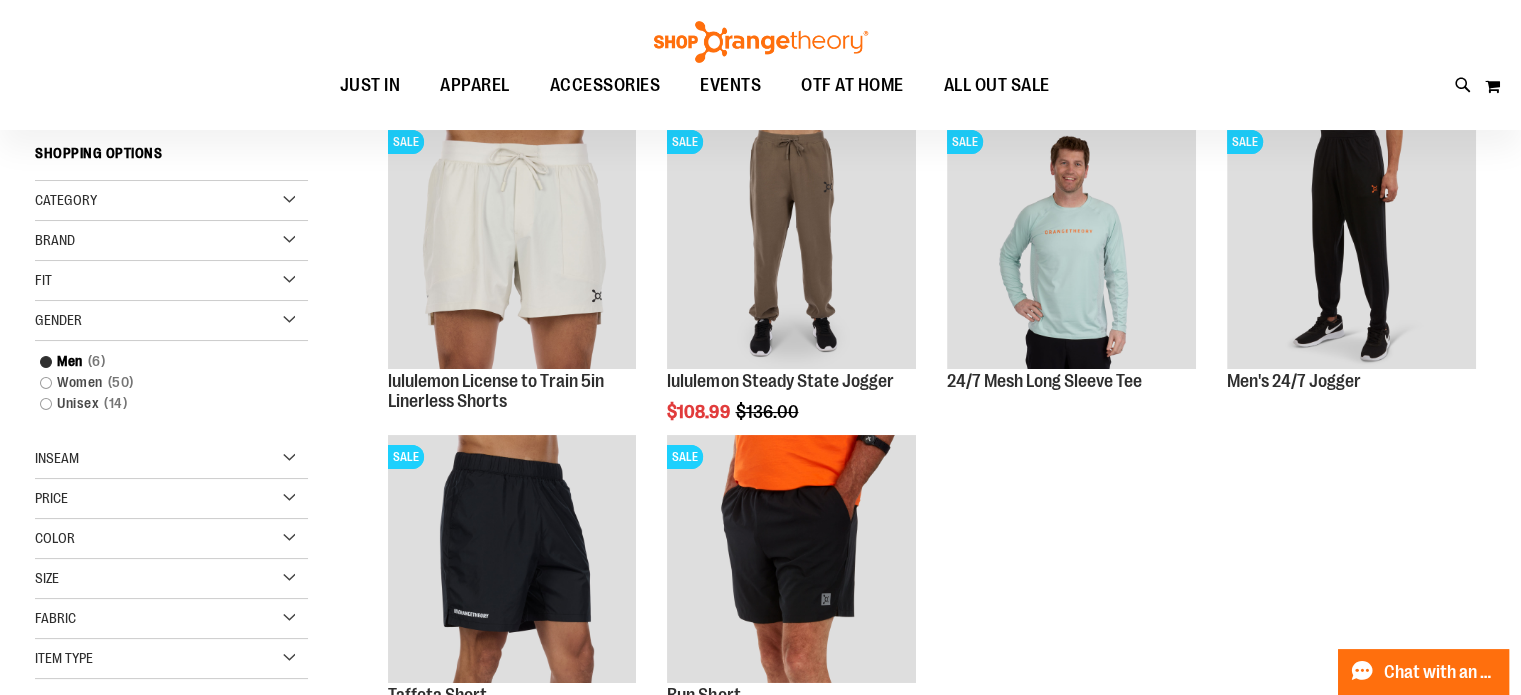 scroll, scrollTop: 0, scrollLeft: 0, axis: both 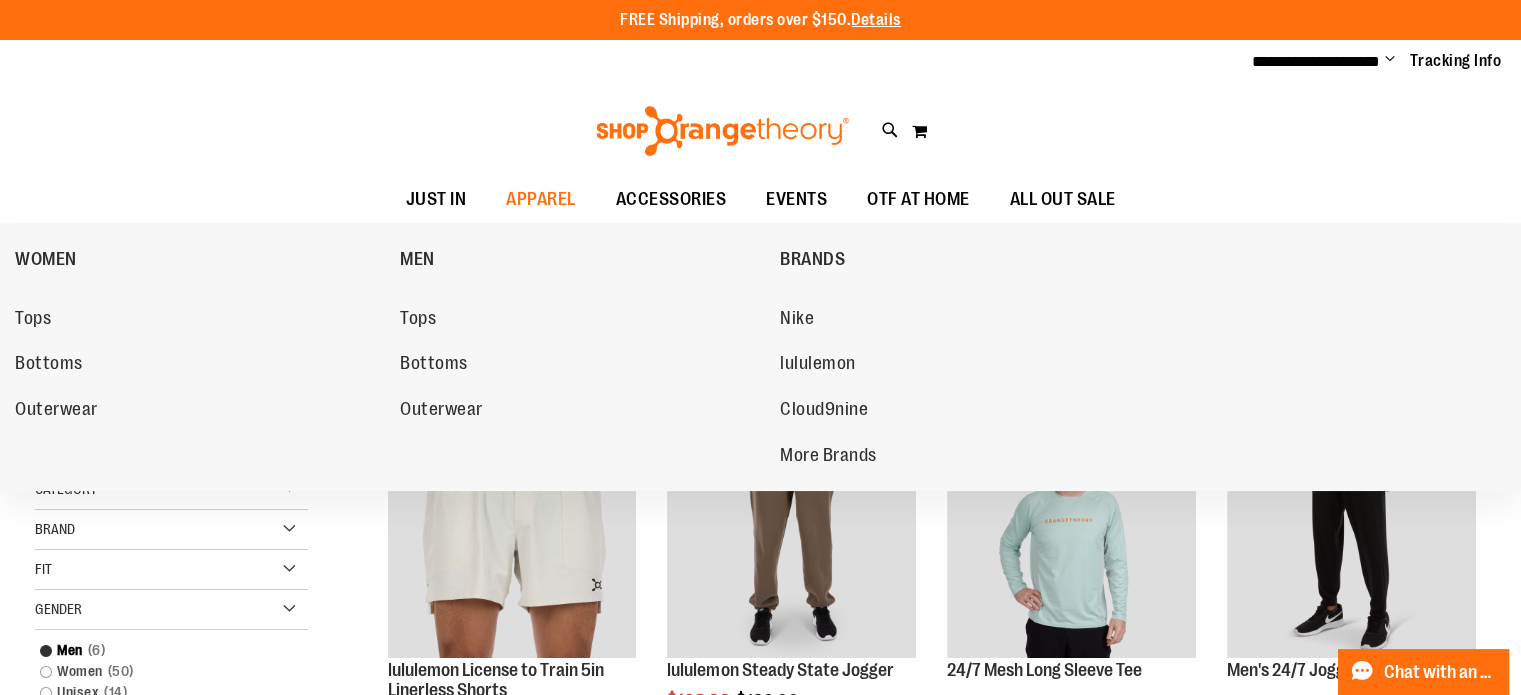 click on "Nike" at bounding box center [797, 320] 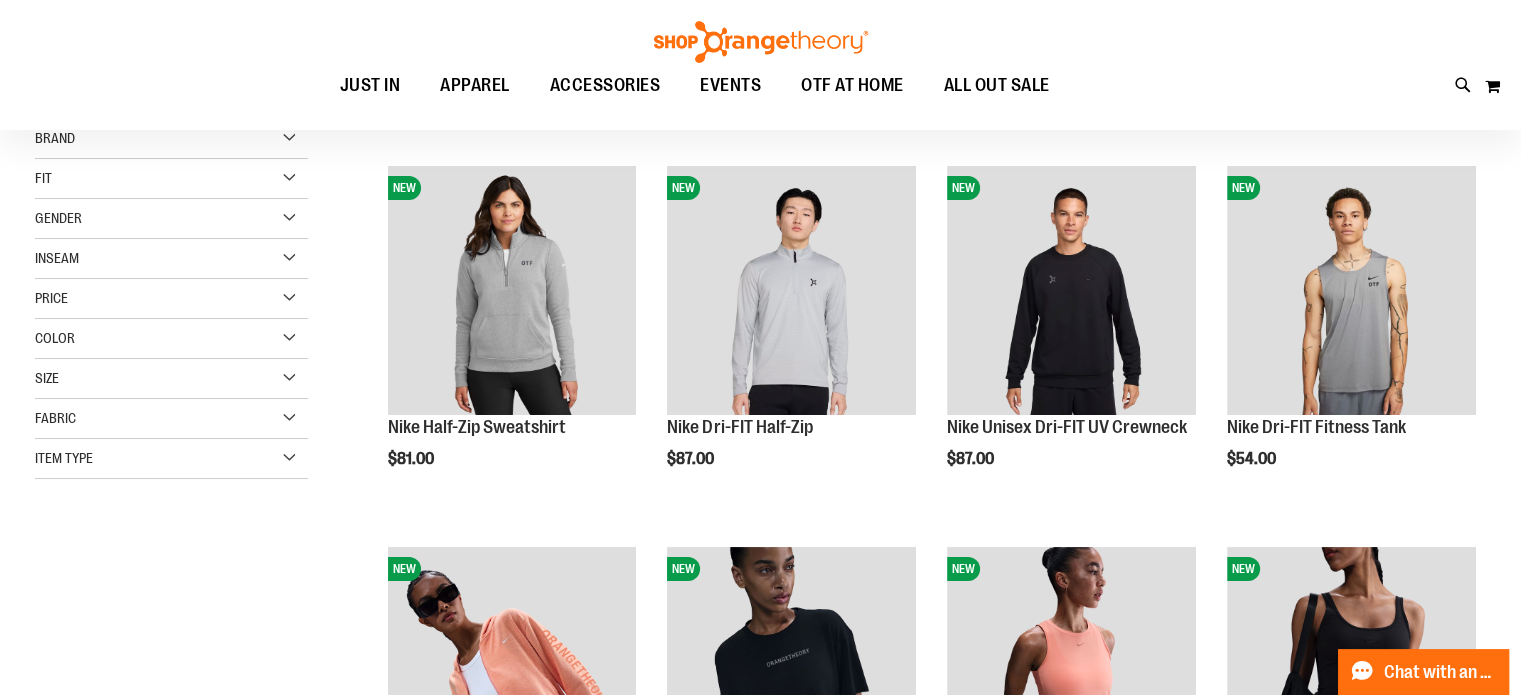 scroll, scrollTop: 0, scrollLeft: 0, axis: both 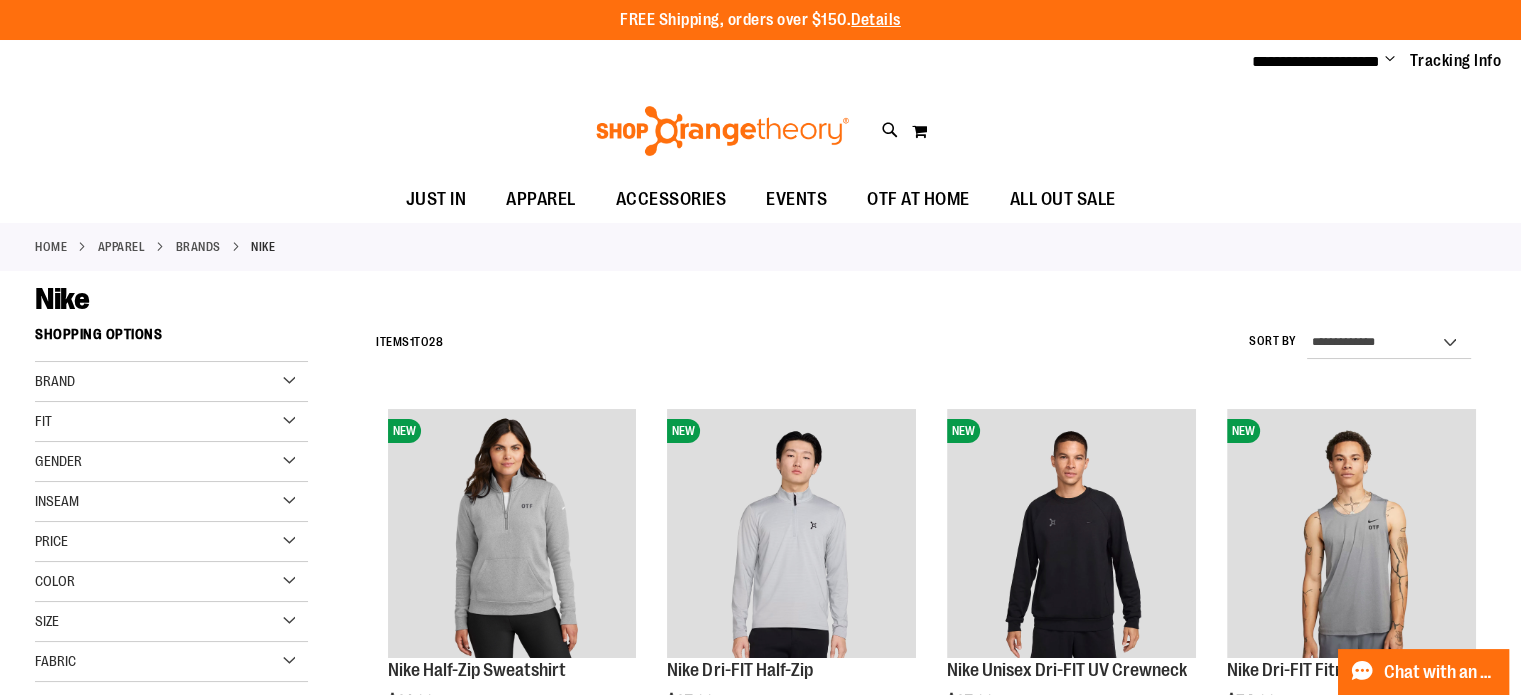 type on "**********" 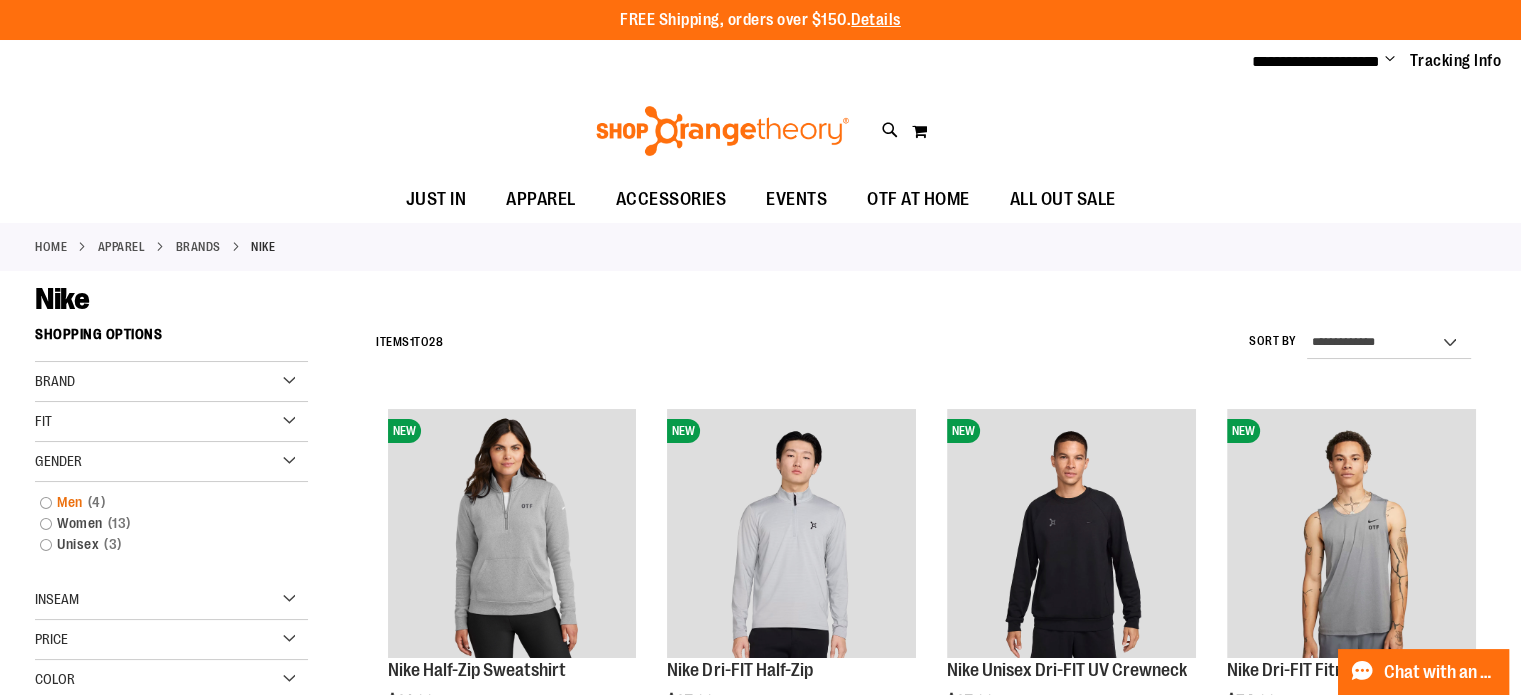 click on "Men                                             4
items" at bounding box center [161, 502] 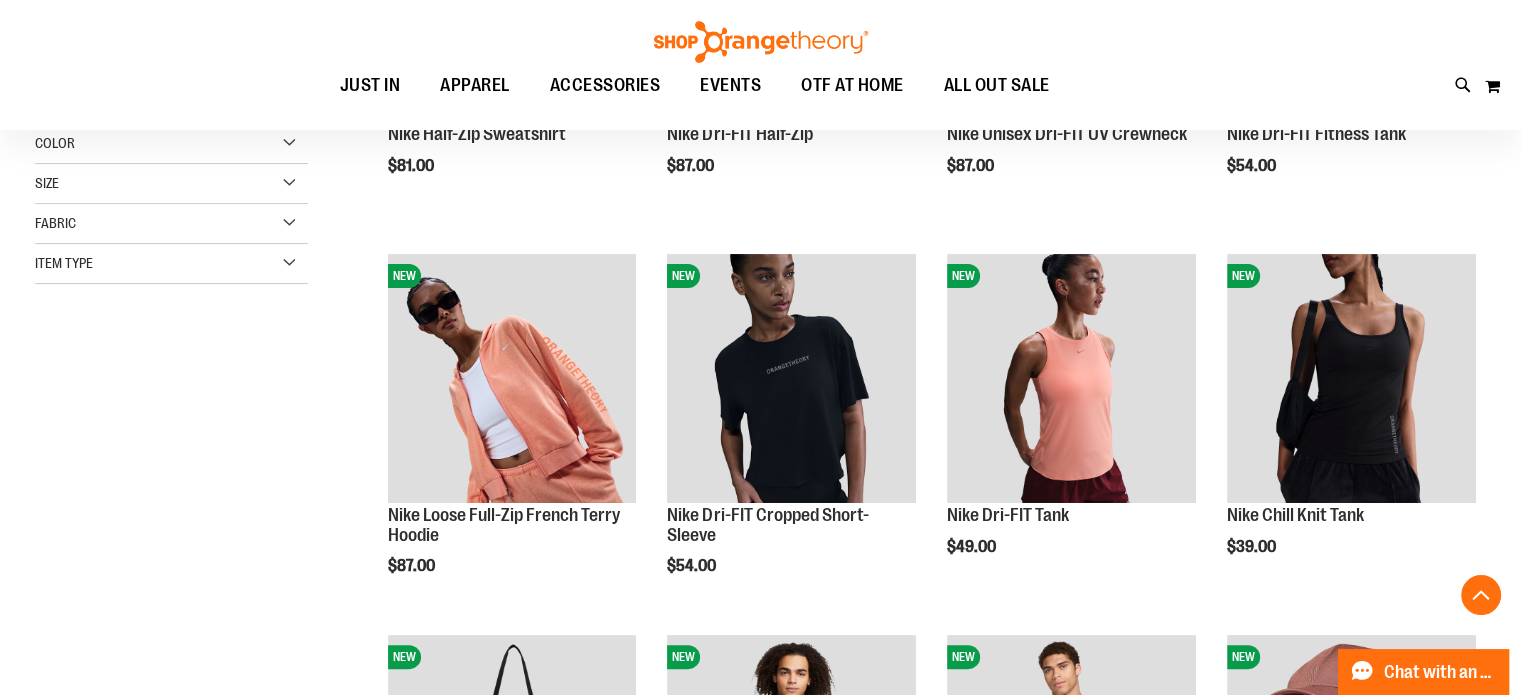 scroll, scrollTop: 316, scrollLeft: 0, axis: vertical 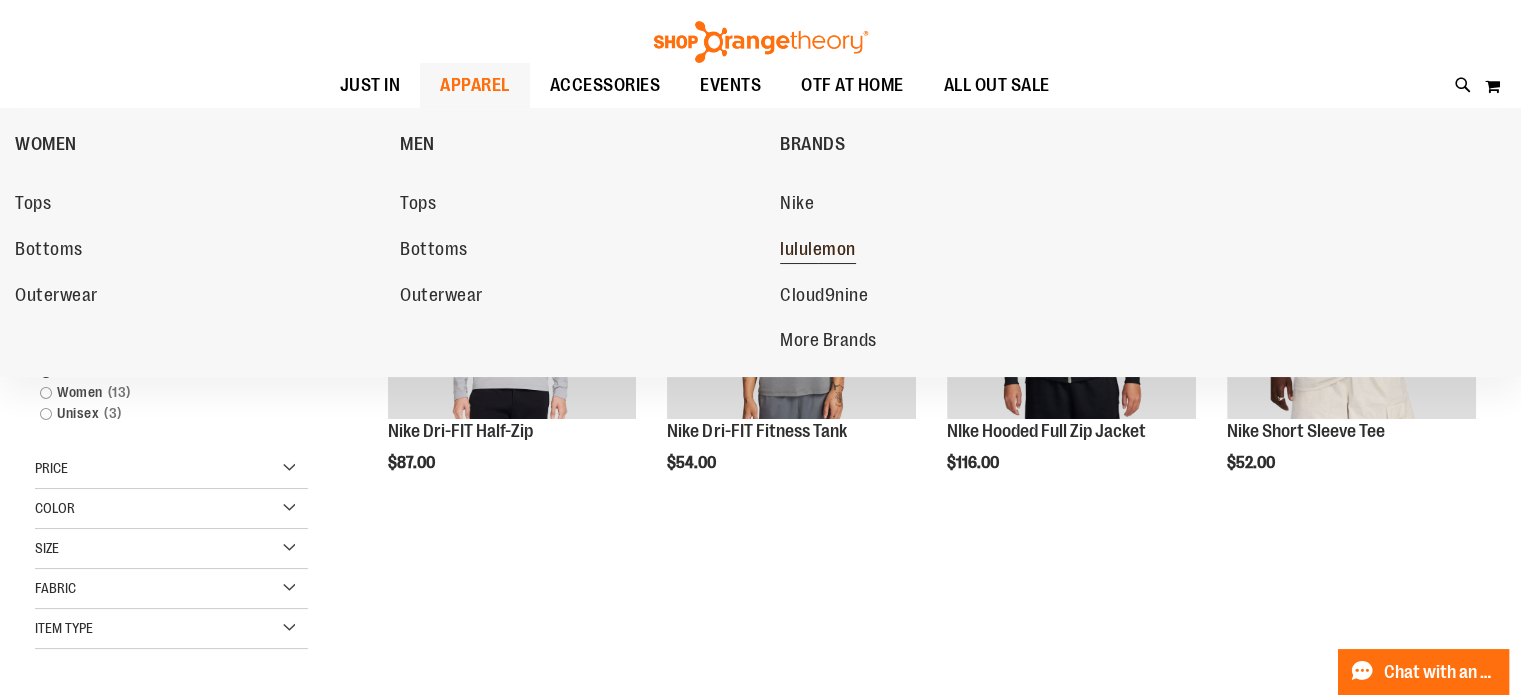 click on "lululemon" at bounding box center [818, 251] 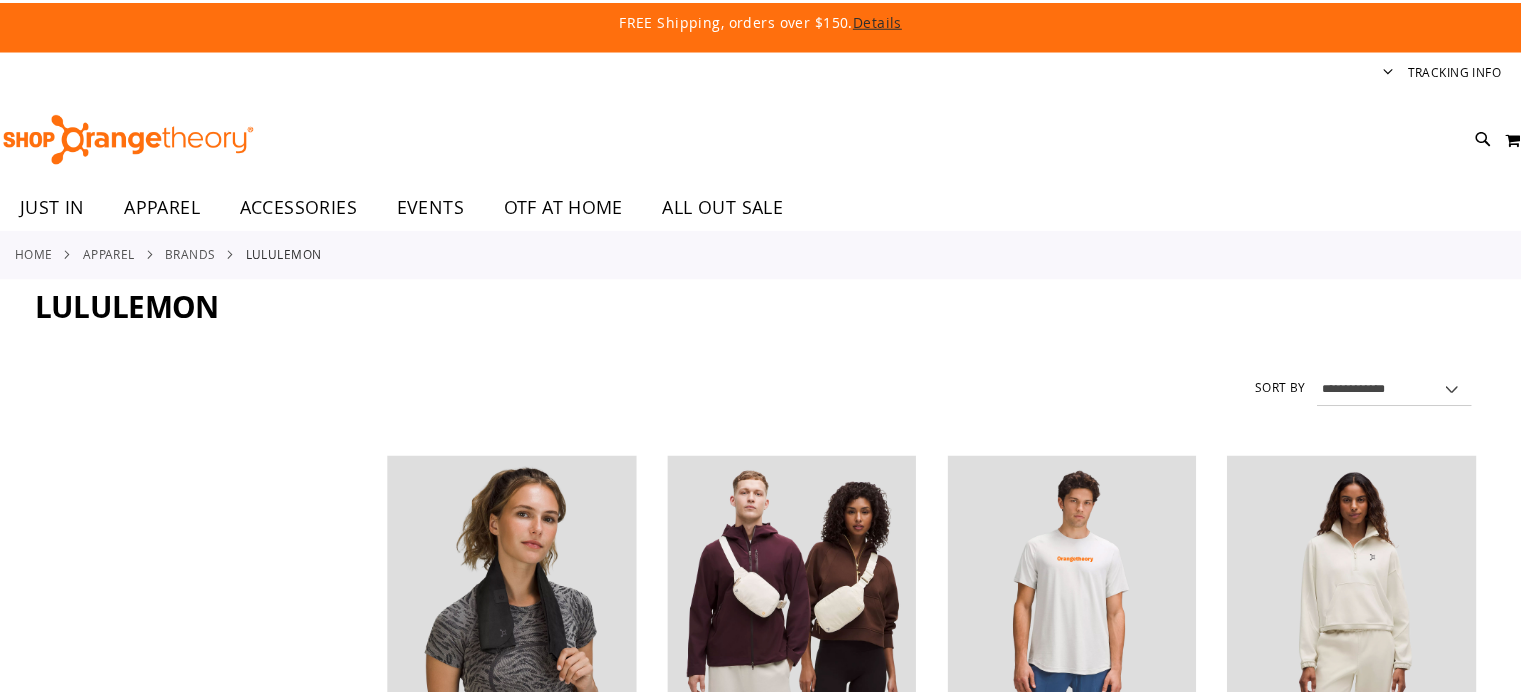 scroll, scrollTop: 0, scrollLeft: 0, axis: both 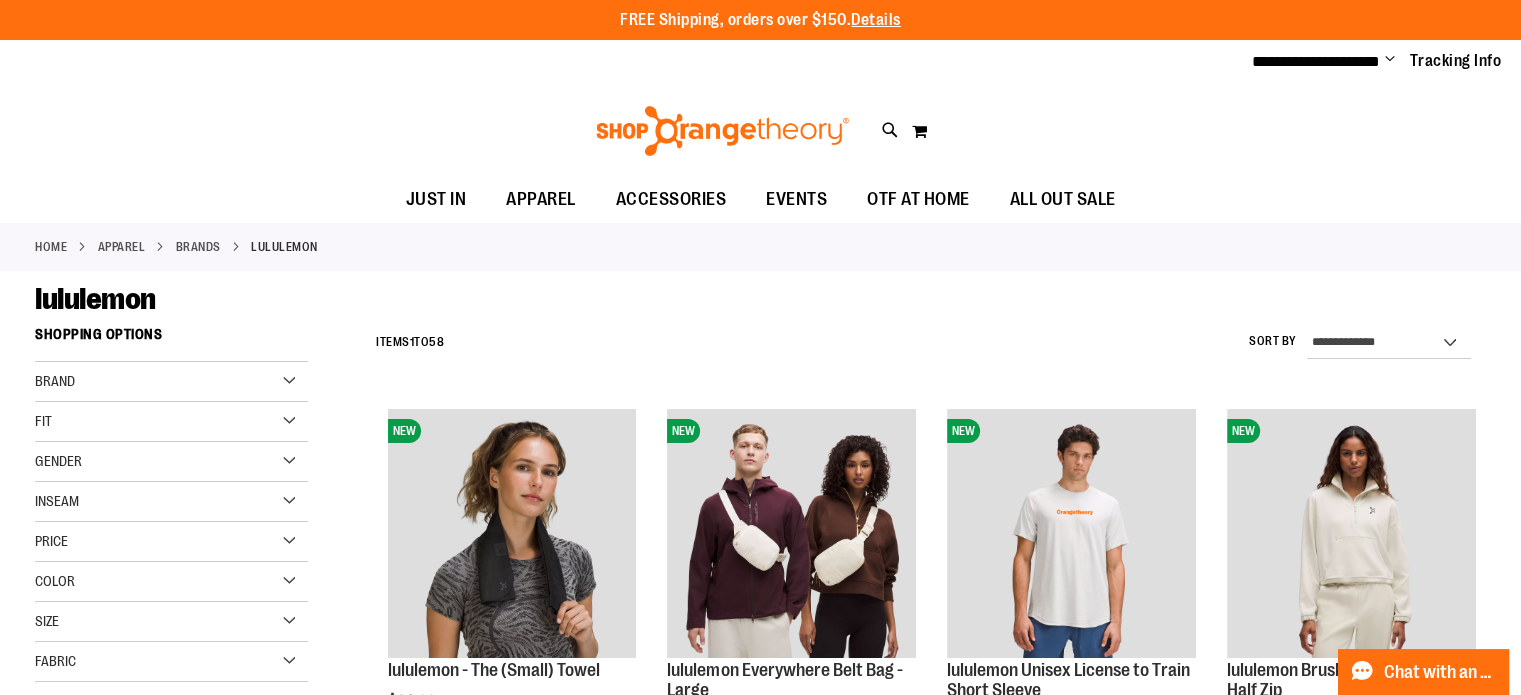 type on "**********" 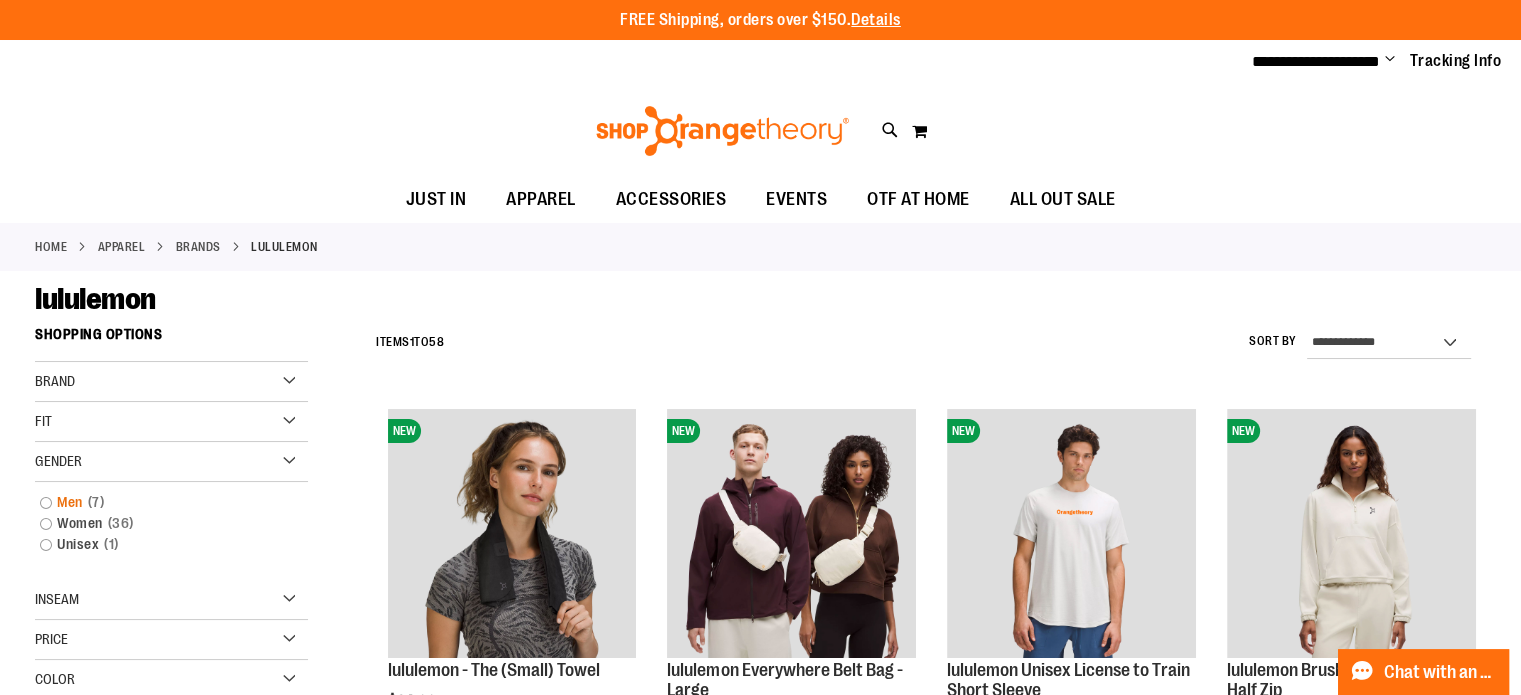click on "Men                                             7
items" at bounding box center (161, 502) 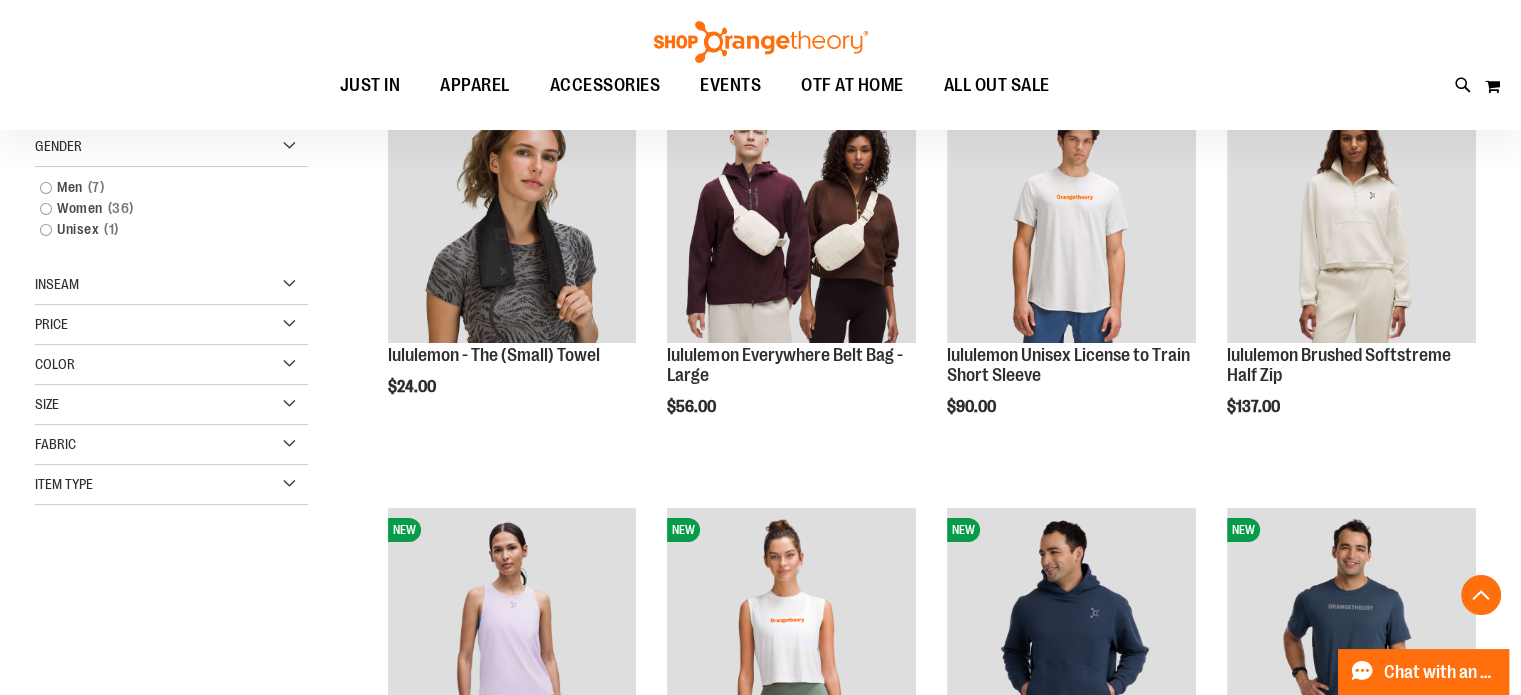 scroll, scrollTop: 316, scrollLeft: 0, axis: vertical 